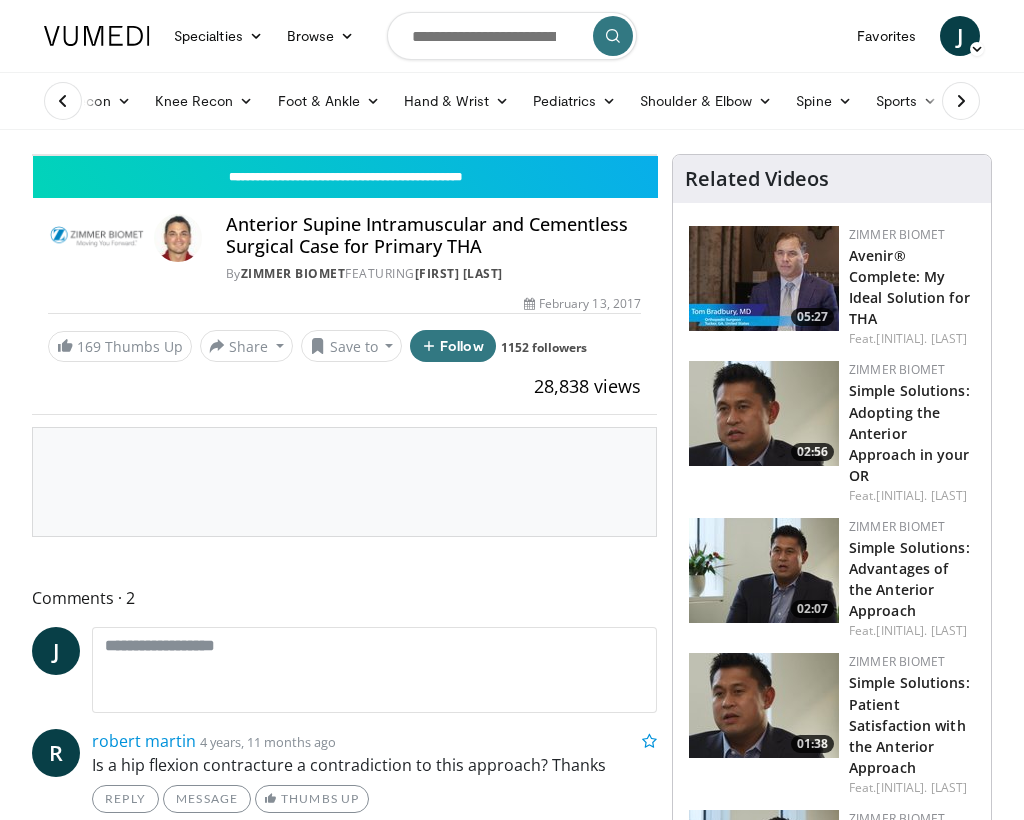 scroll, scrollTop: 0, scrollLeft: 0, axis: both 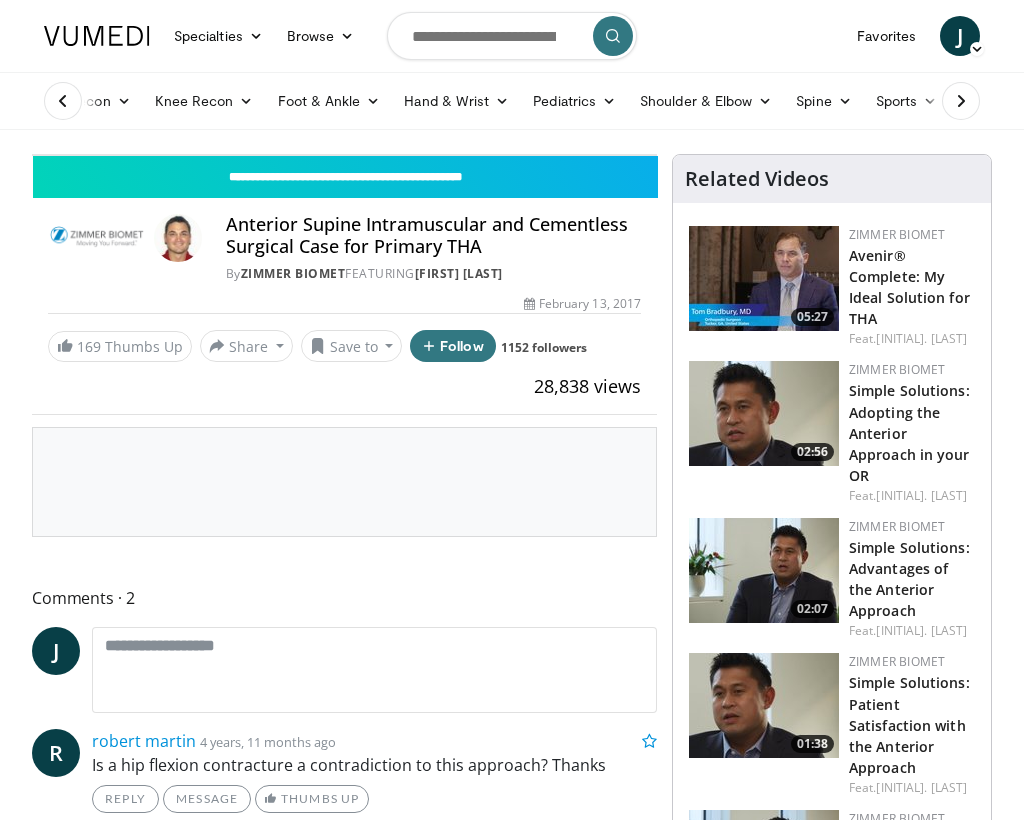 click at bounding box center (654, 111) 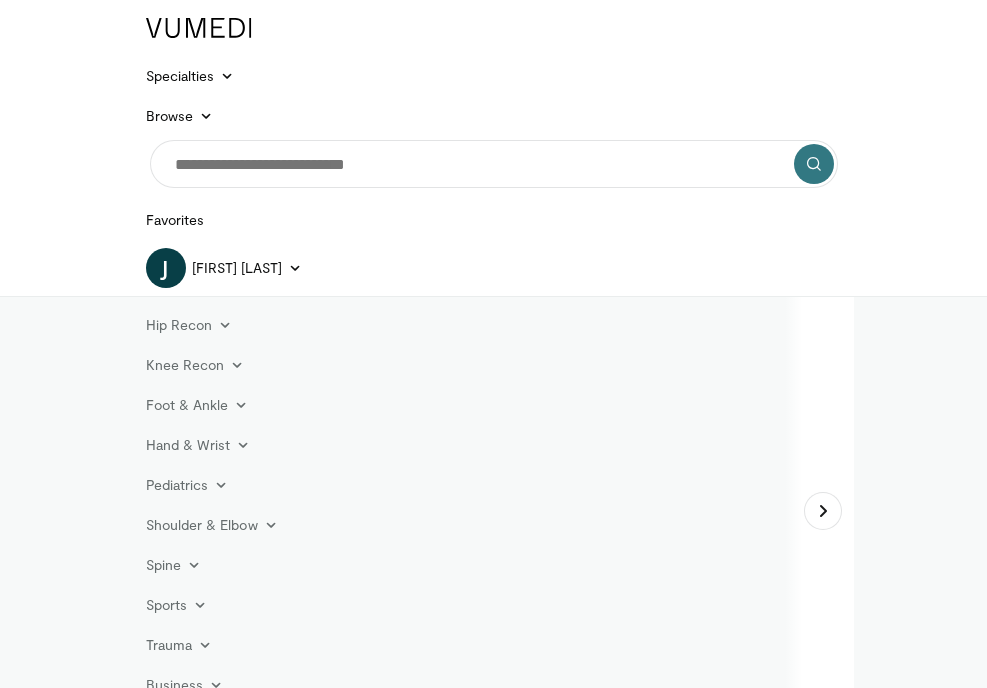 scroll, scrollTop: 0, scrollLeft: 0, axis: both 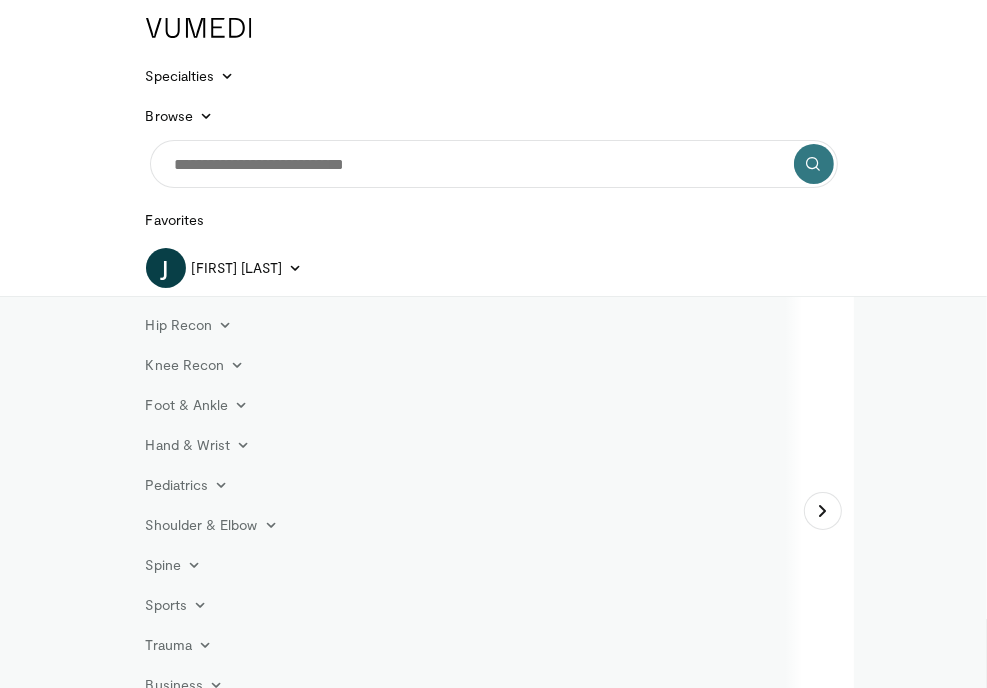 click at bounding box center [476, 1214] 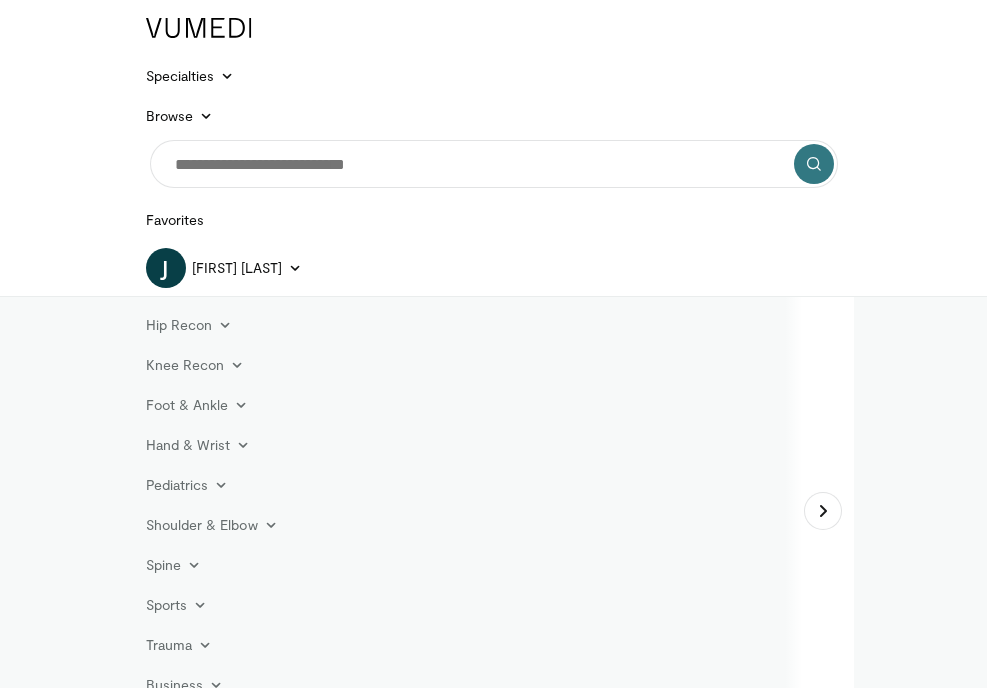 scroll, scrollTop: 0, scrollLeft: 0, axis: both 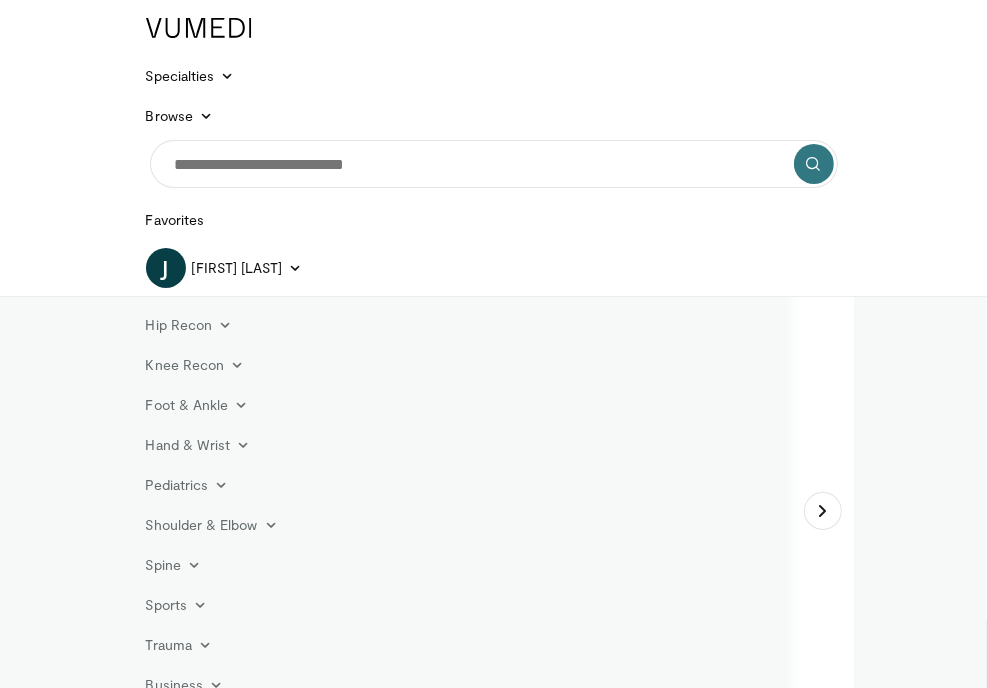 click at bounding box center (45, 1236) 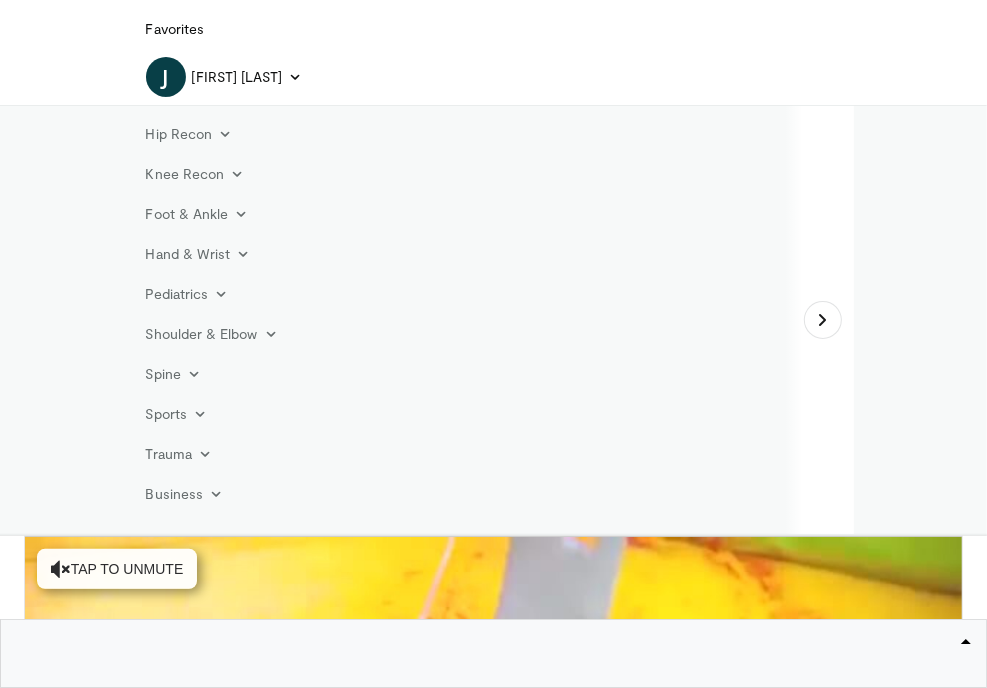 scroll, scrollTop: 200, scrollLeft: 0, axis: vertical 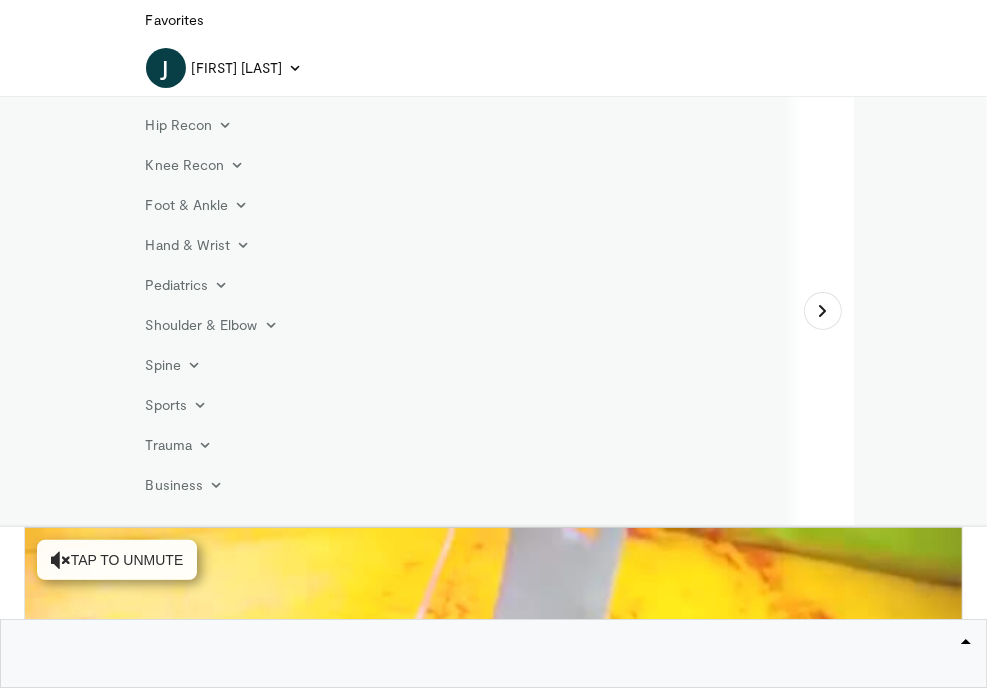 click on "Jonathan Yerasimides" at bounding box center (0, 0) 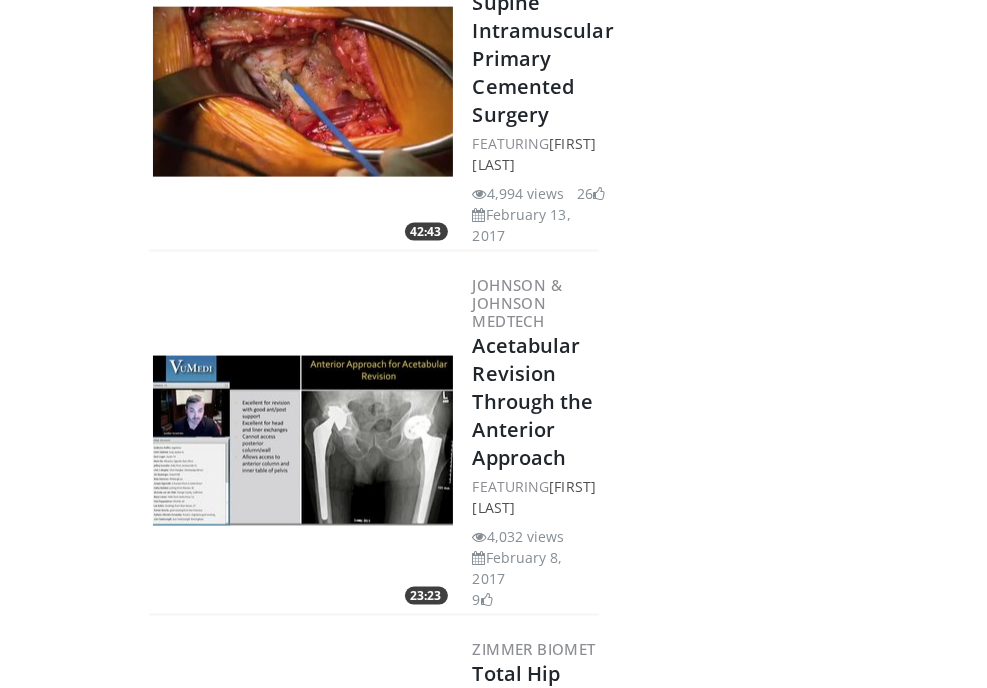 scroll, scrollTop: 1700, scrollLeft: 0, axis: vertical 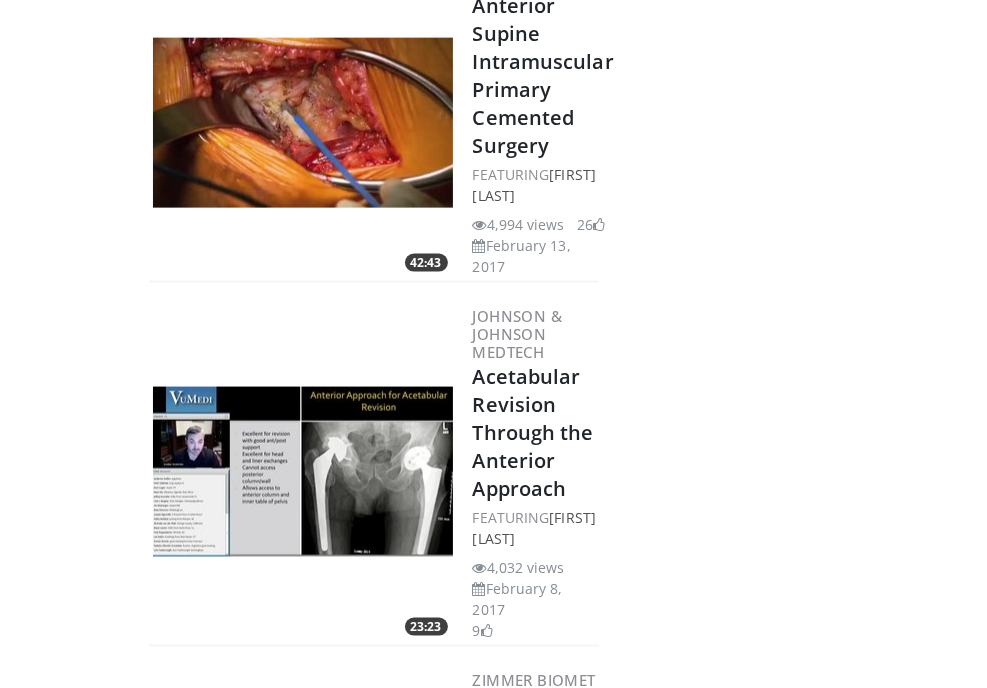 click on "Simple Solutions: Complex Primary Case Review - IM Nail" at bounding box center (534, 2198) 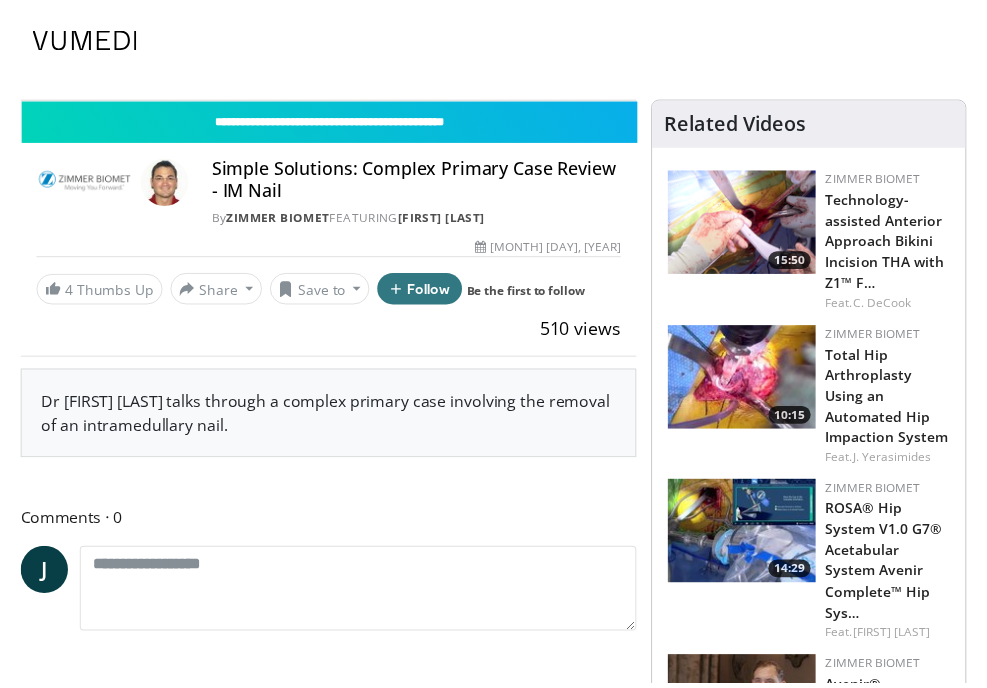 scroll, scrollTop: 0, scrollLeft: 0, axis: both 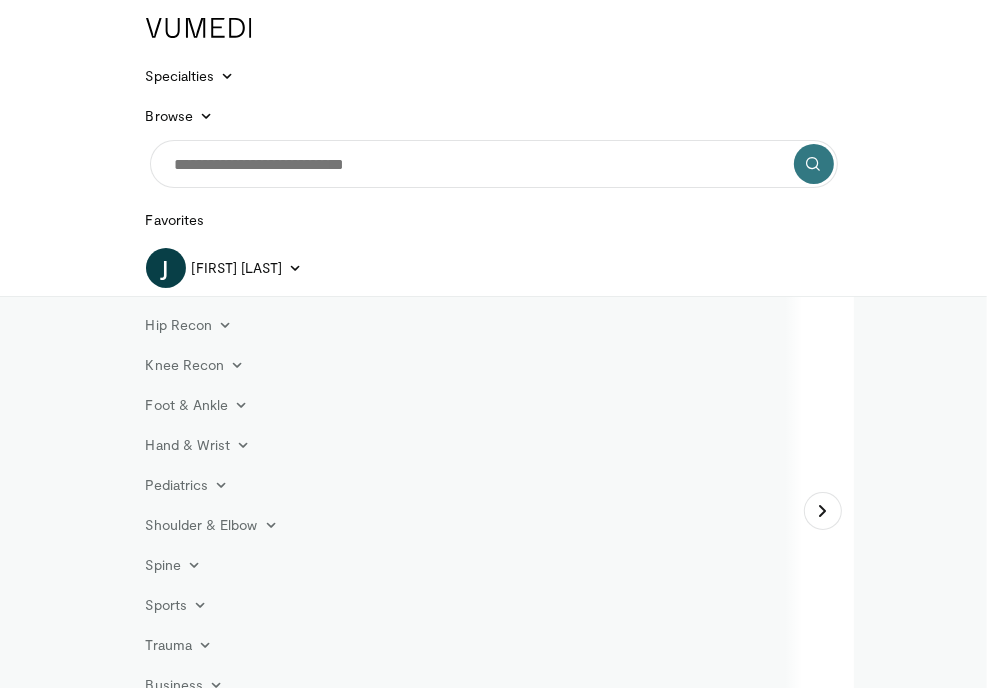 click at bounding box center [85, 1236] 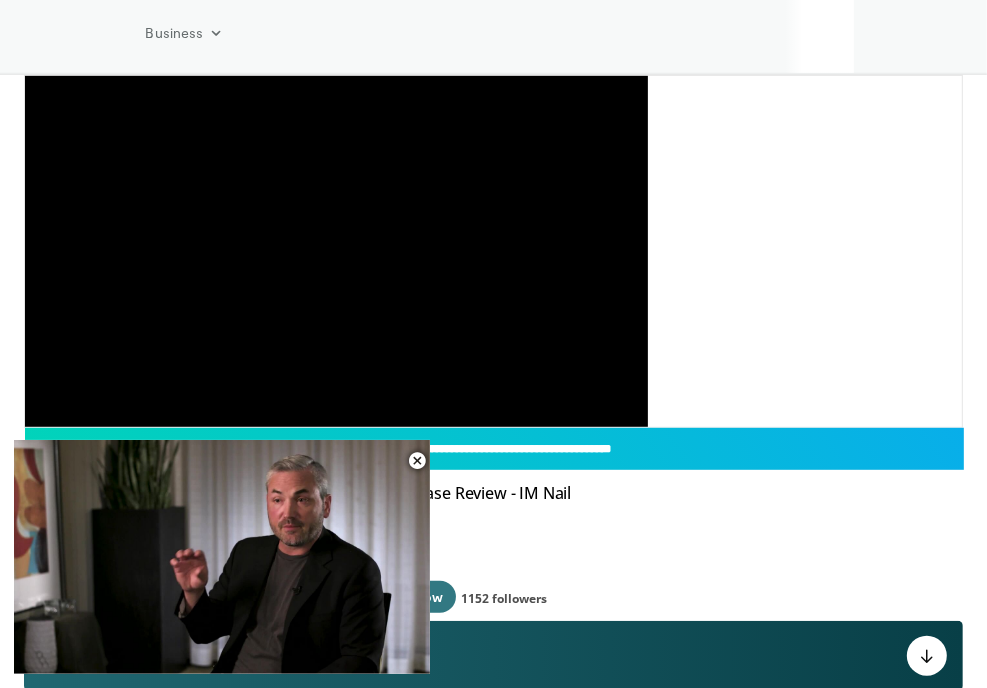 scroll, scrollTop: 700, scrollLeft: 0, axis: vertical 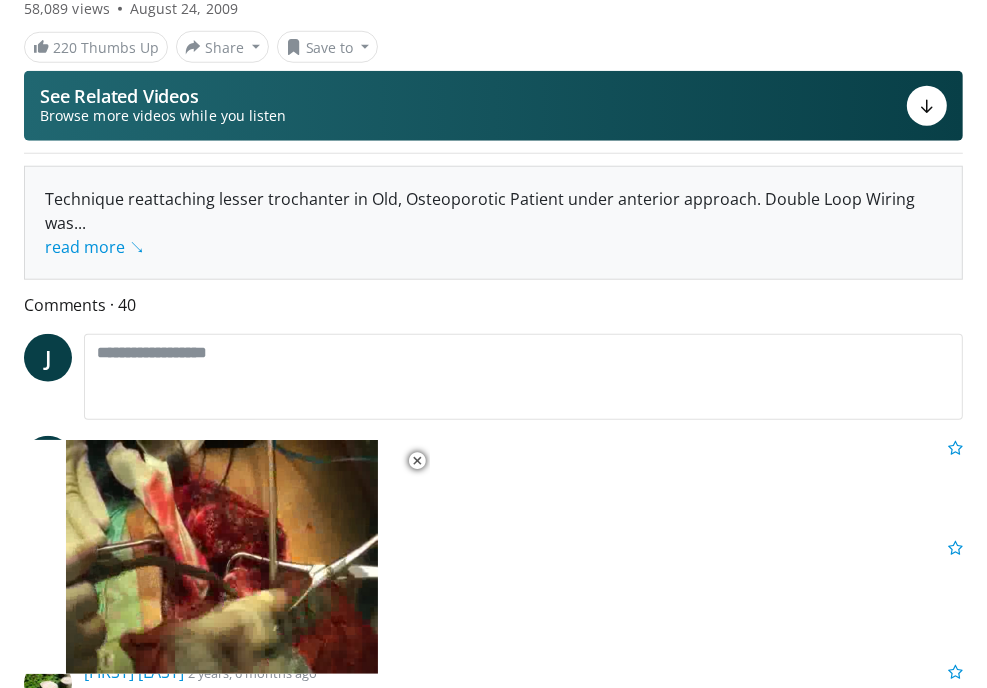 click at bounding box center (112, 9753) 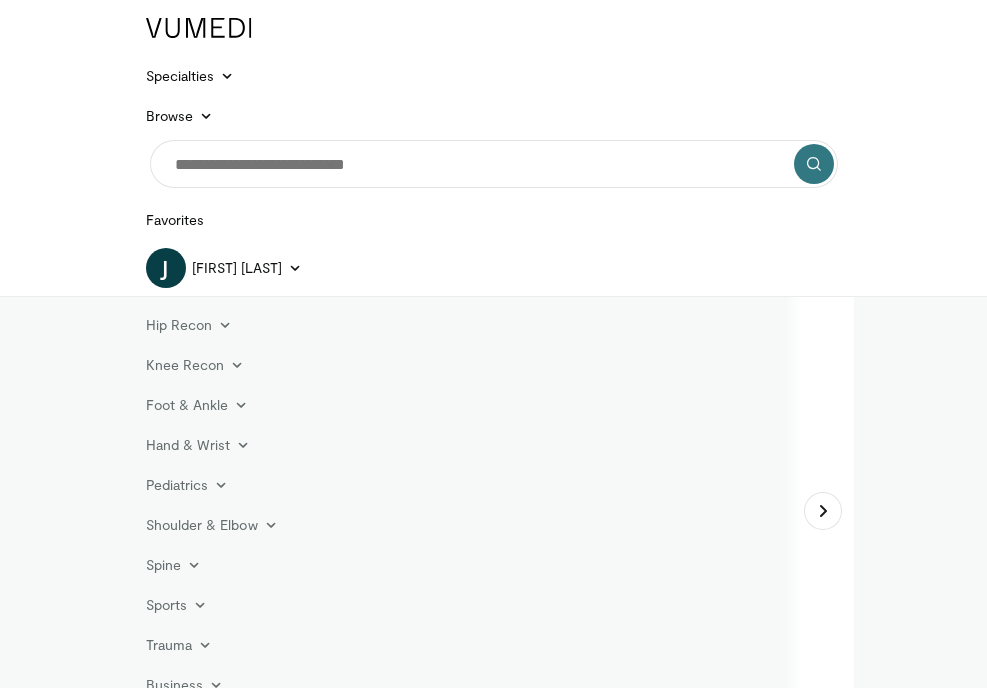 scroll, scrollTop: 0, scrollLeft: 0, axis: both 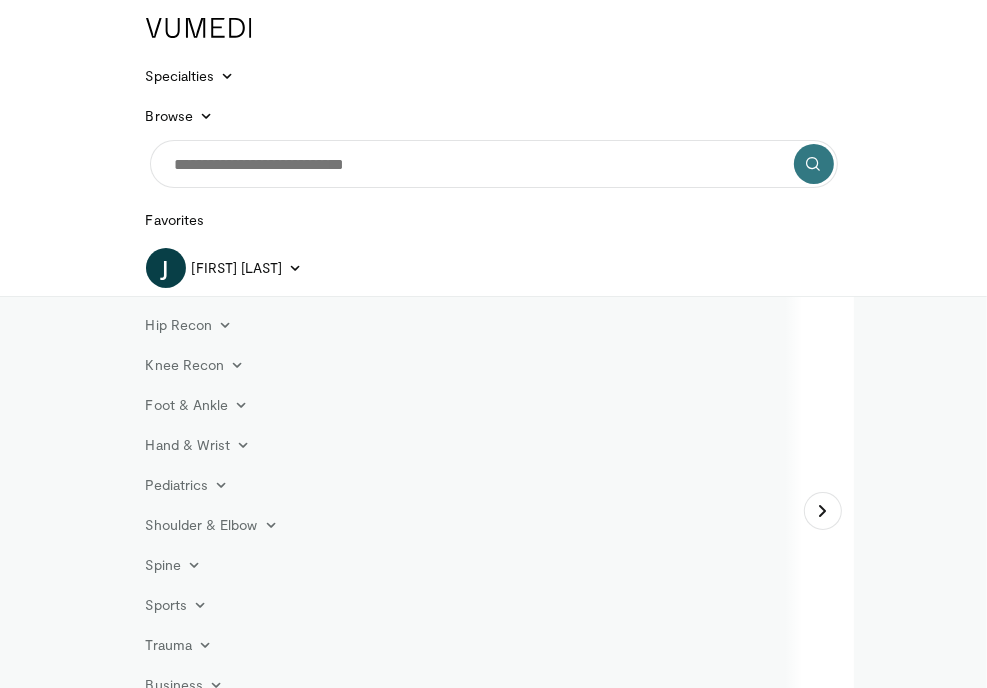 click on "10 seconds
Tap to unmute" at bounding box center (493, 992) 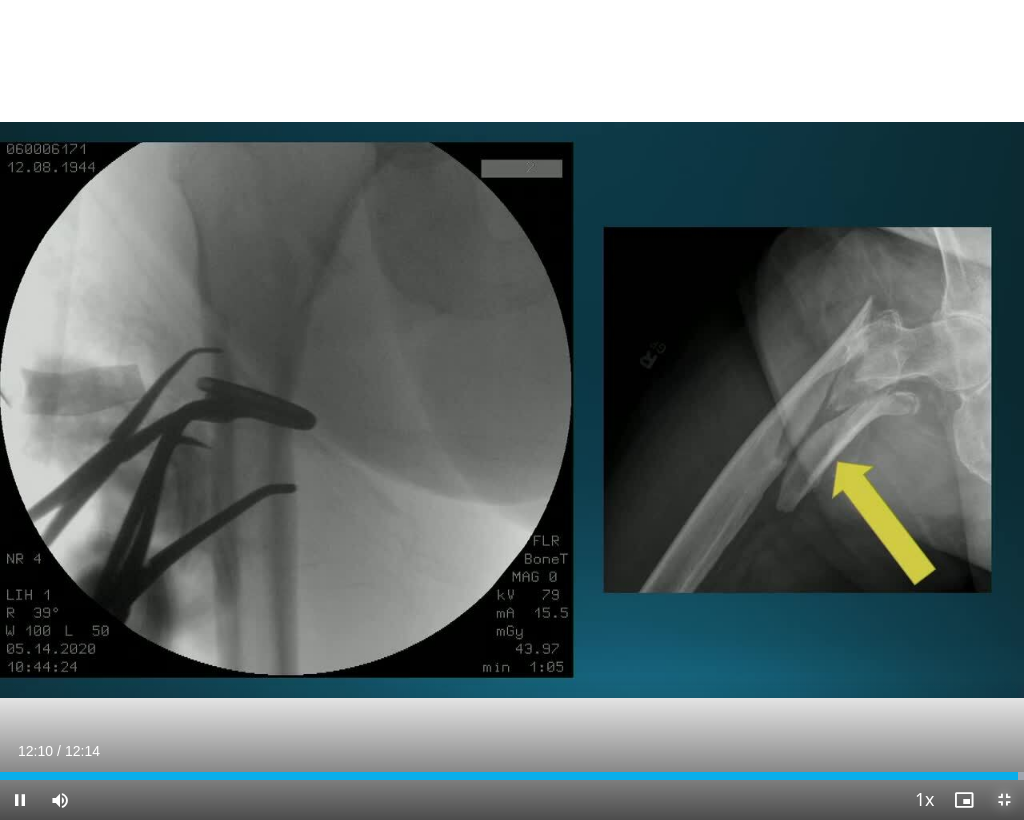 click at bounding box center (1004, 800) 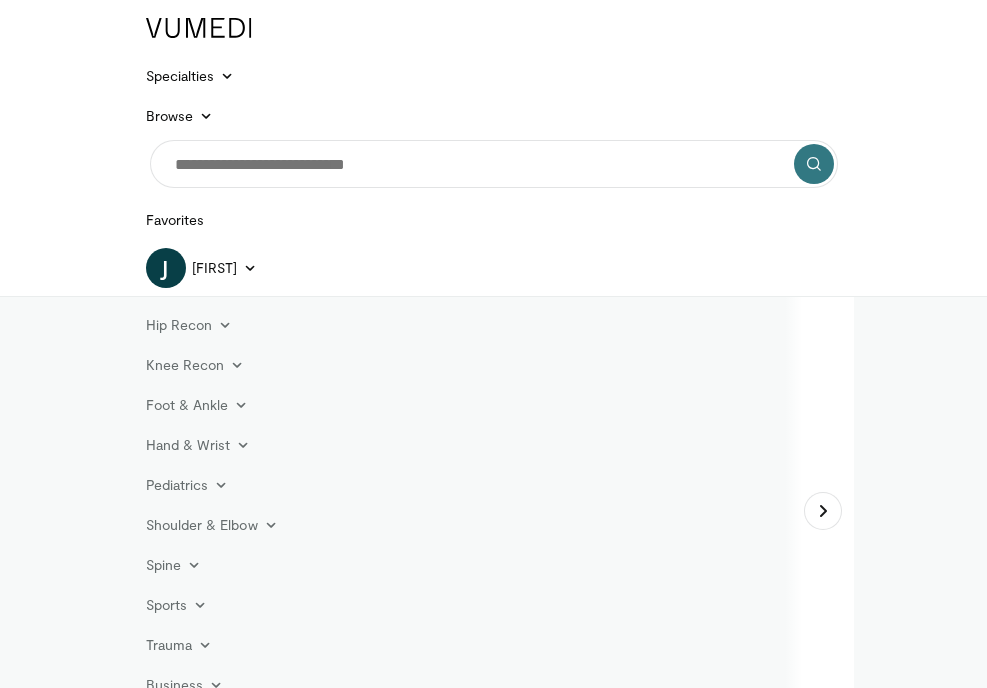 scroll, scrollTop: 0, scrollLeft: 0, axis: both 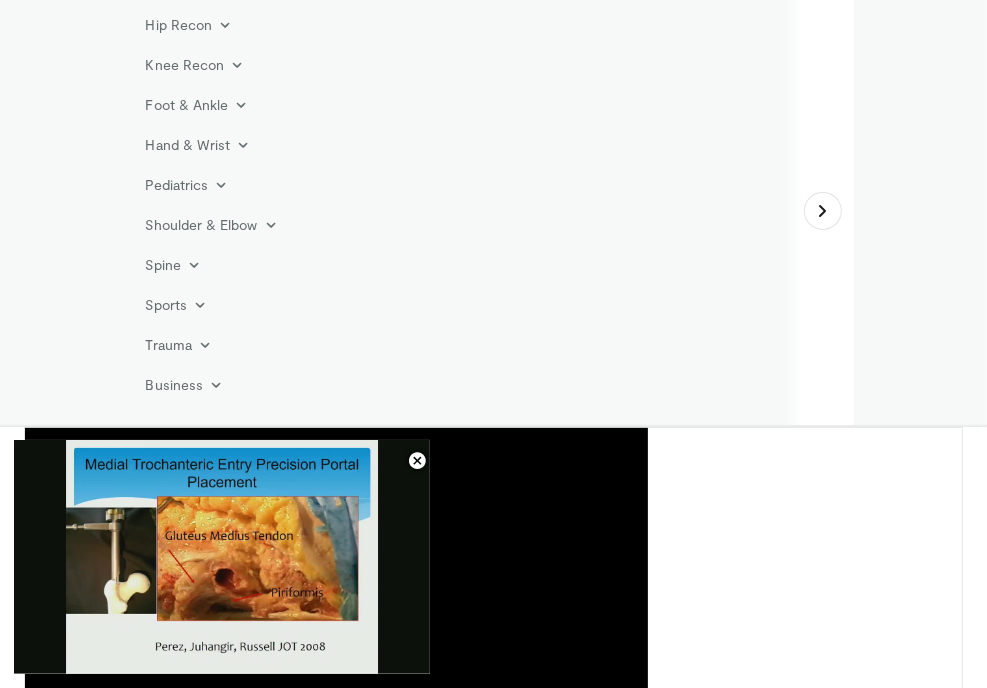 click at bounding box center [112, 1850] 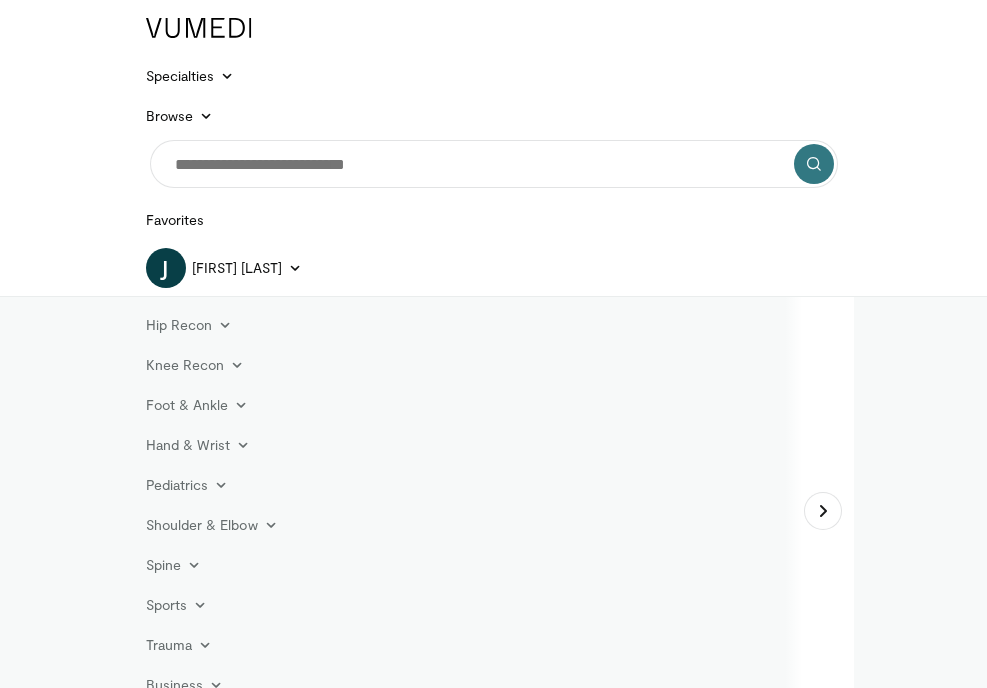 scroll, scrollTop: 0, scrollLeft: 0, axis: both 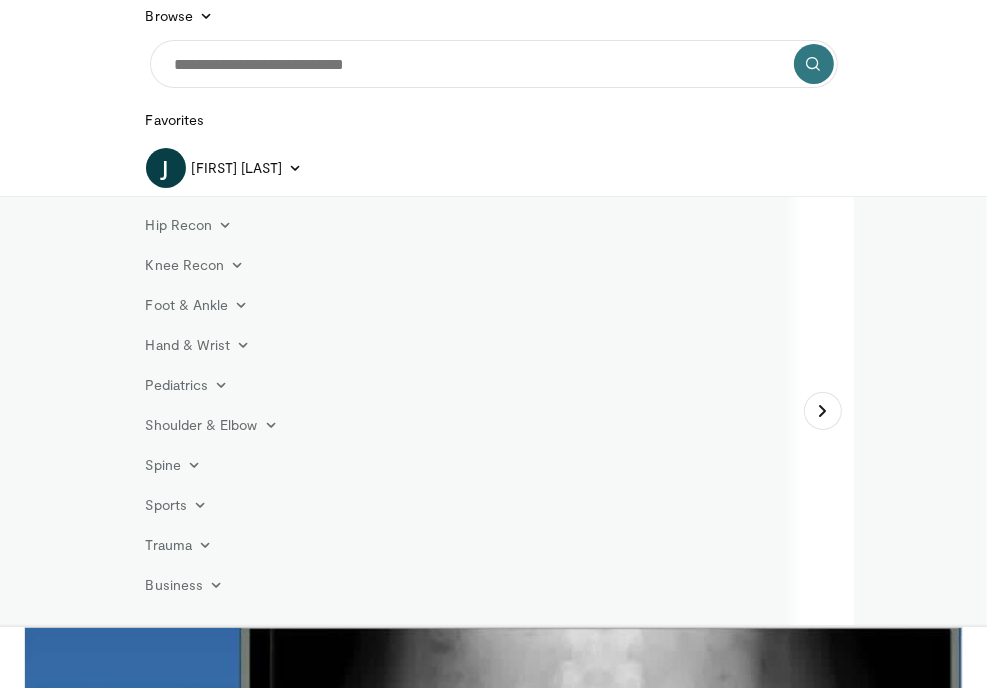 click on "**********" at bounding box center (493, 892) 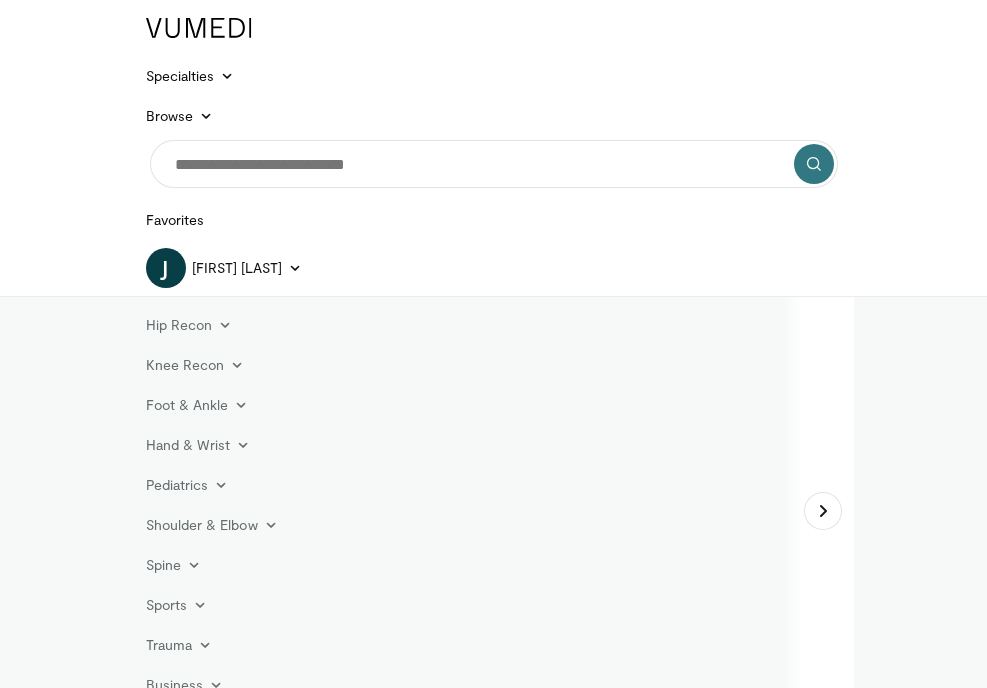 scroll, scrollTop: 0, scrollLeft: 0, axis: both 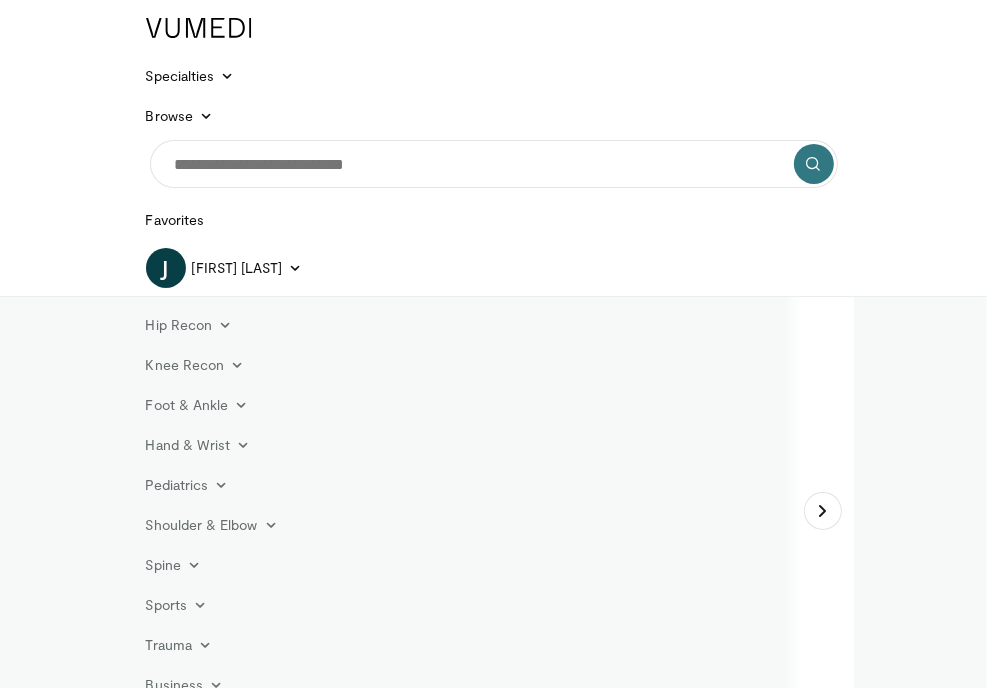 click at bounding box center (45, 1236) 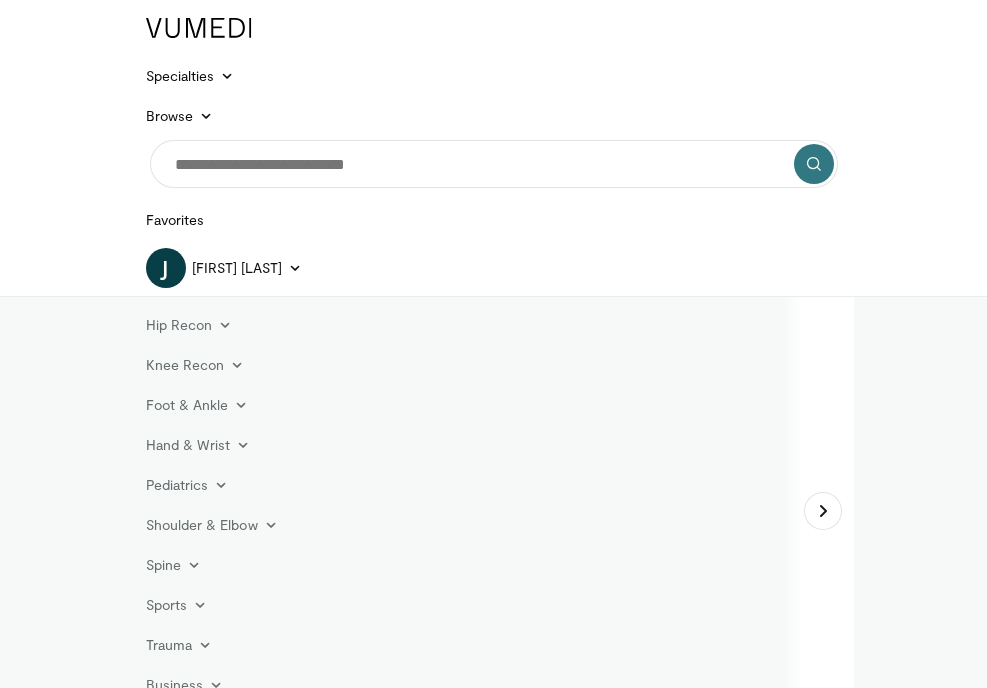 scroll, scrollTop: 428, scrollLeft: 0, axis: vertical 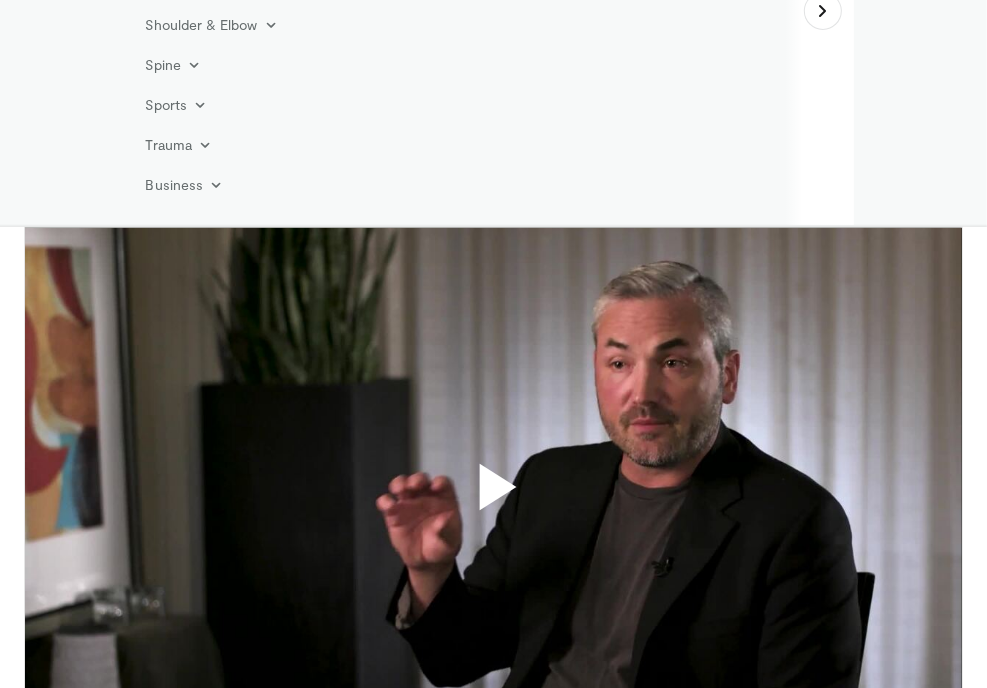 click at bounding box center [116, 1887] 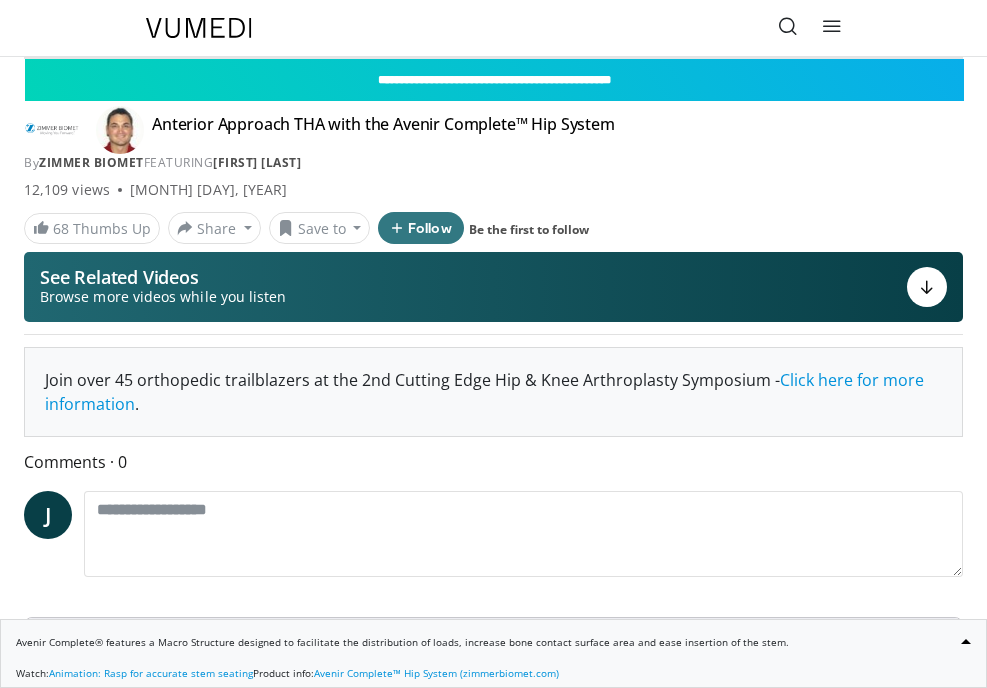 scroll, scrollTop: 0, scrollLeft: 0, axis: both 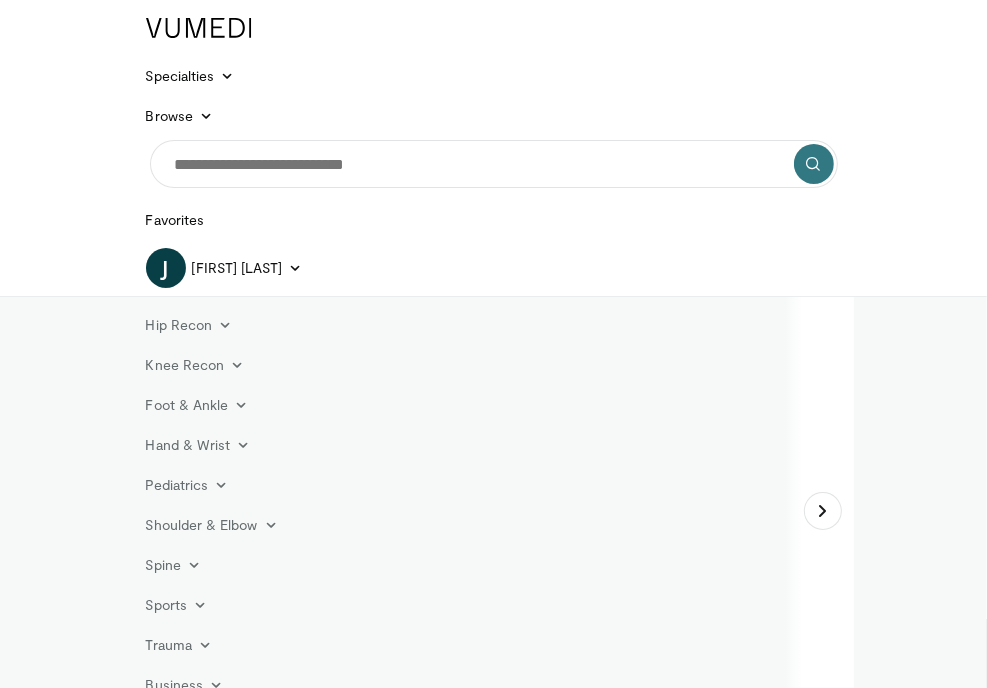 click on "10 seconds
Tap to unmute" at bounding box center (493, 992) 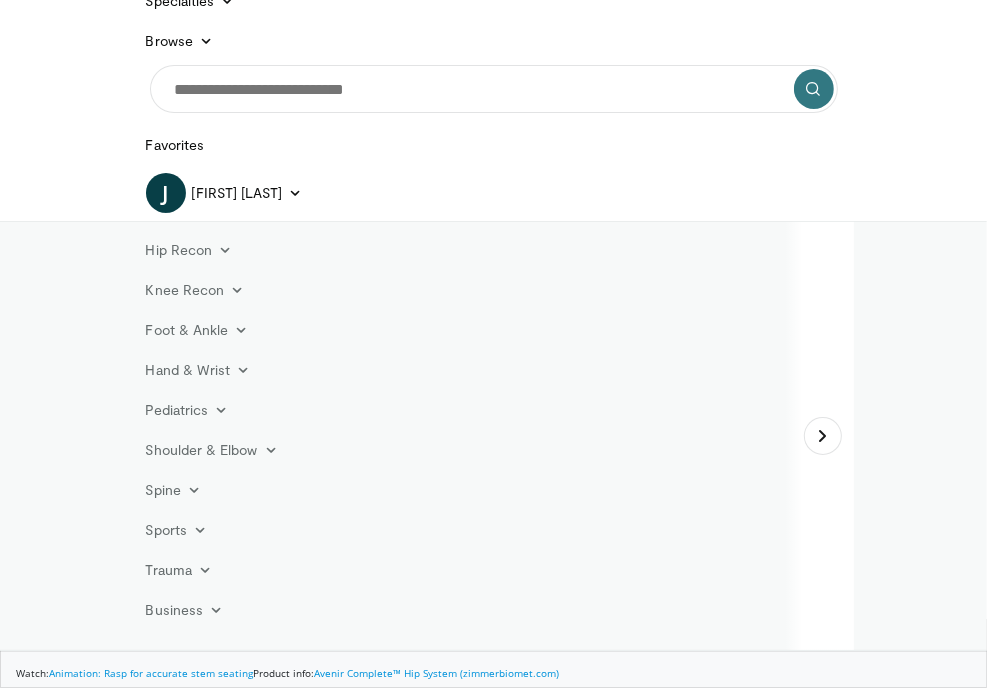 scroll, scrollTop: 0, scrollLeft: 0, axis: both 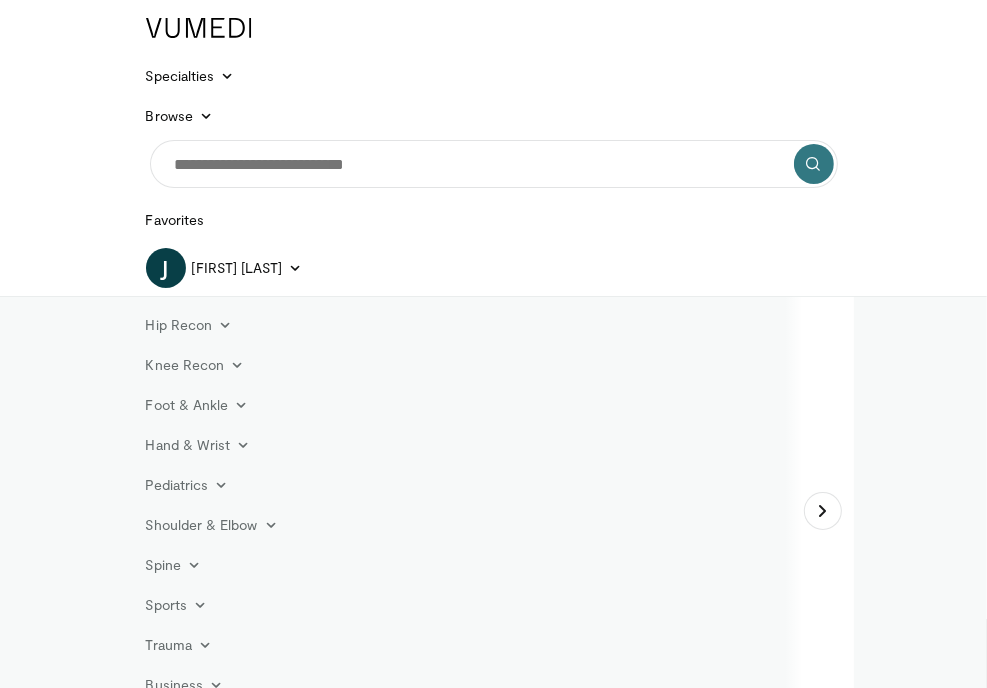 click at bounding box center [45, 1236] 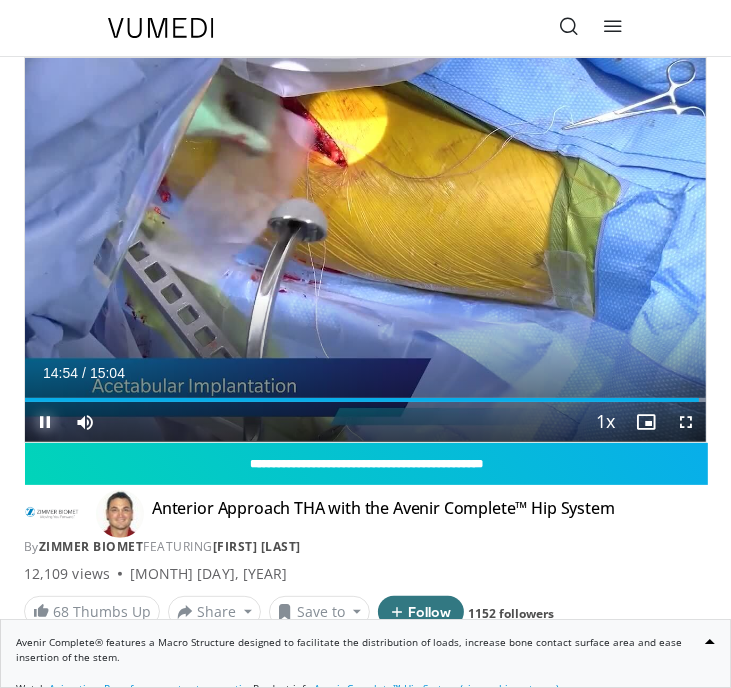 click at bounding box center (45, 422) 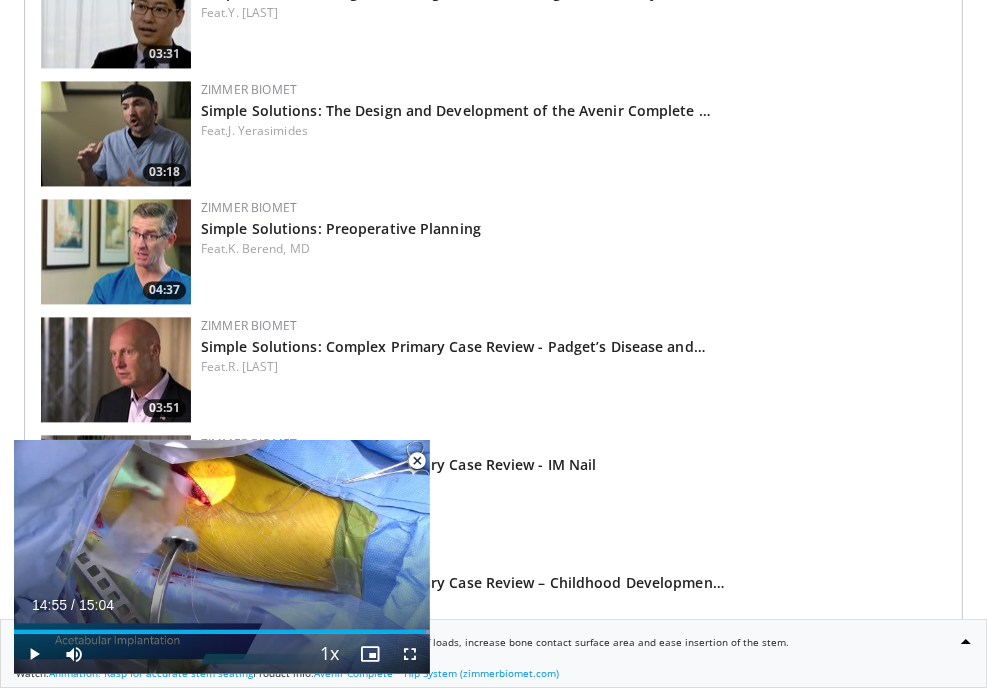 scroll, scrollTop: 2690, scrollLeft: 0, axis: vertical 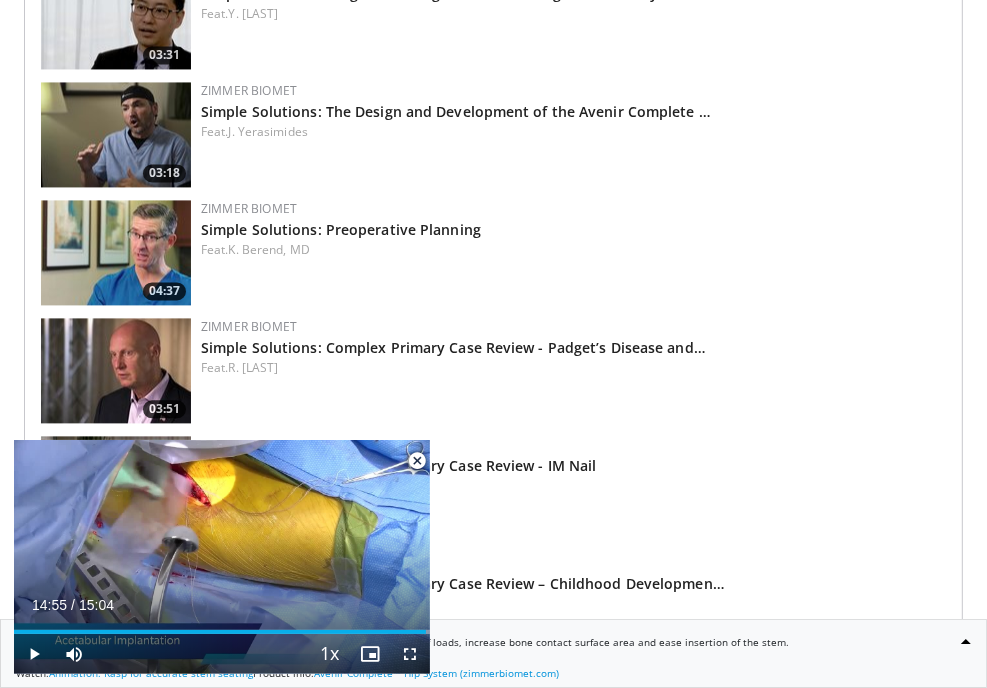 click on "**********" at bounding box center [493, -1508] 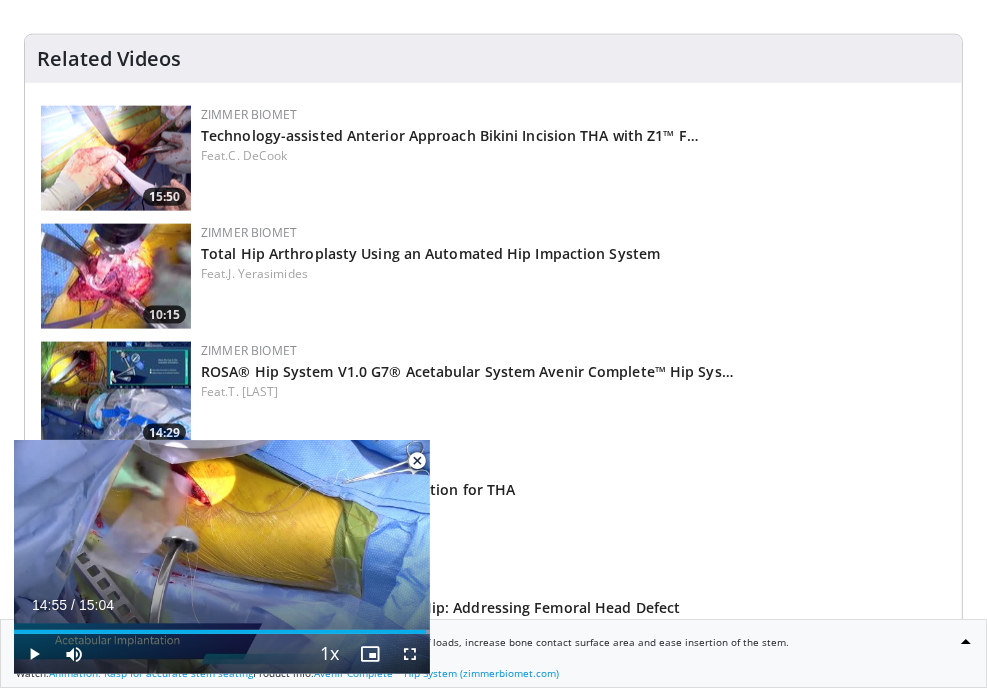 scroll, scrollTop: 1590, scrollLeft: 0, axis: vertical 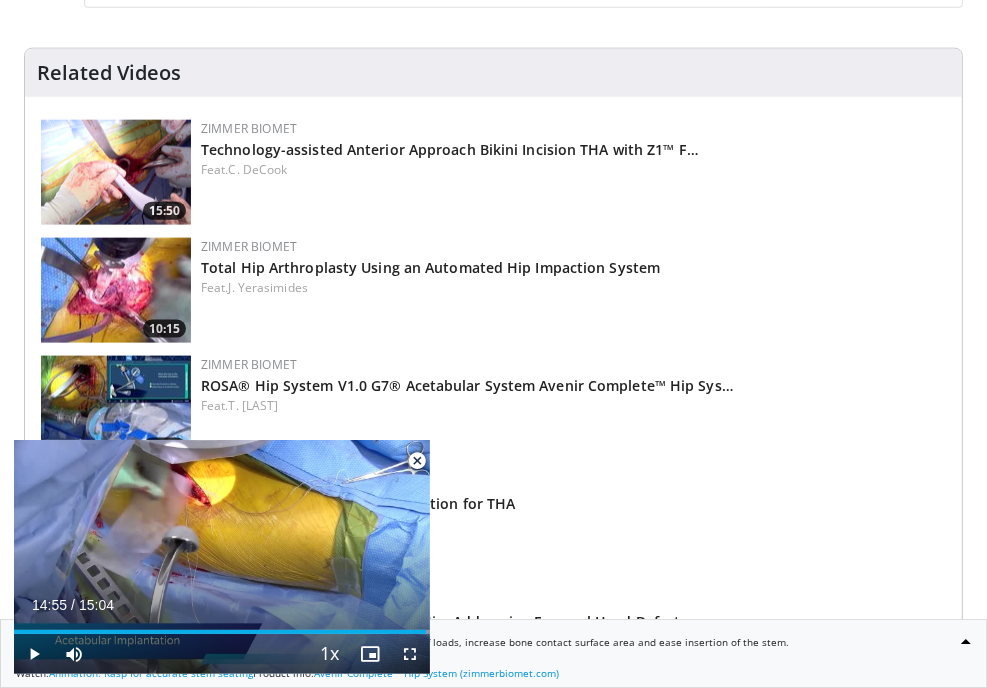 click at bounding box center (417, 461) 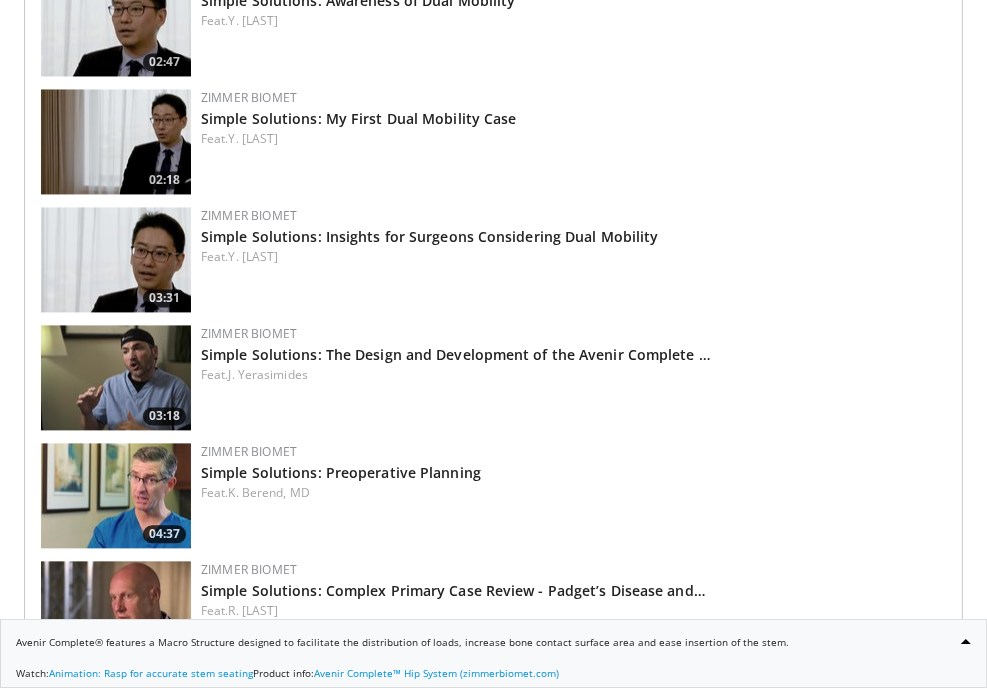 scroll, scrollTop: 2590, scrollLeft: 0, axis: vertical 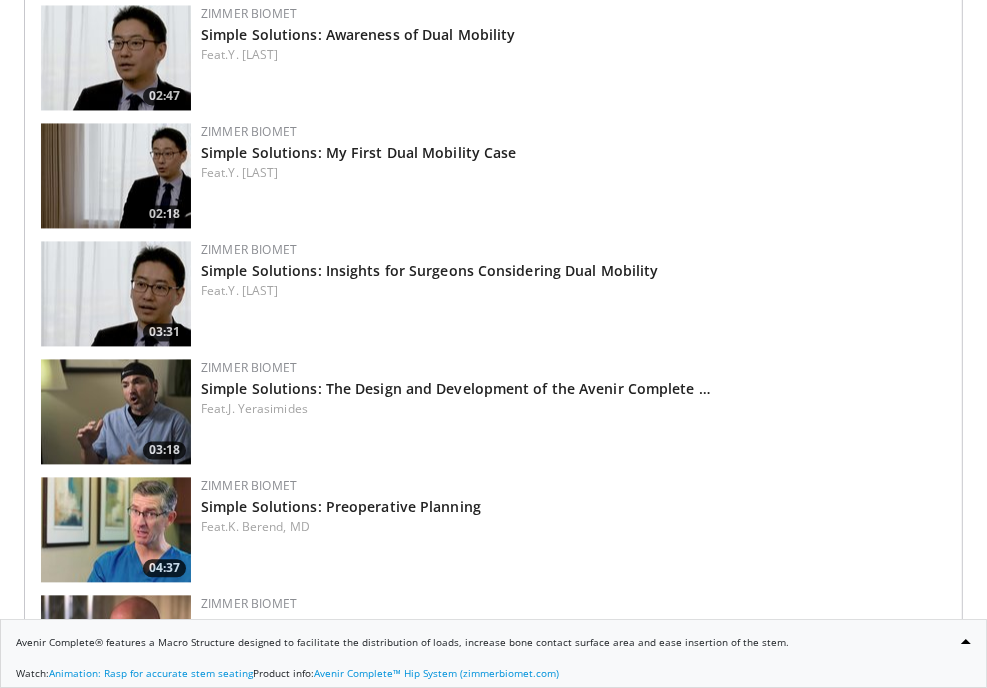 click at bounding box center [116, 1473] 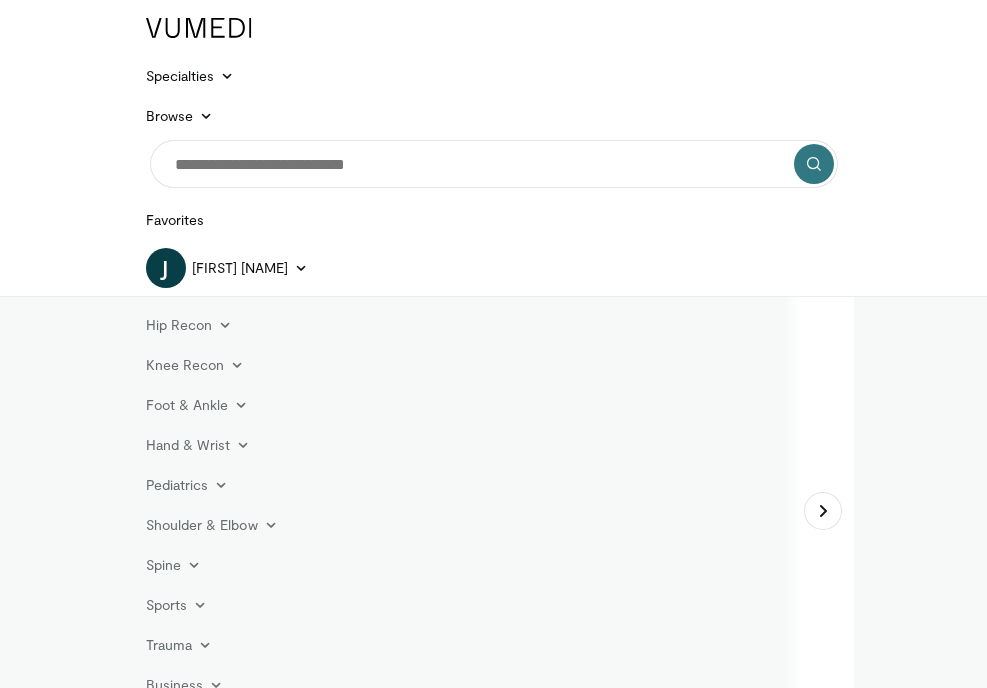 scroll, scrollTop: 0, scrollLeft: 0, axis: both 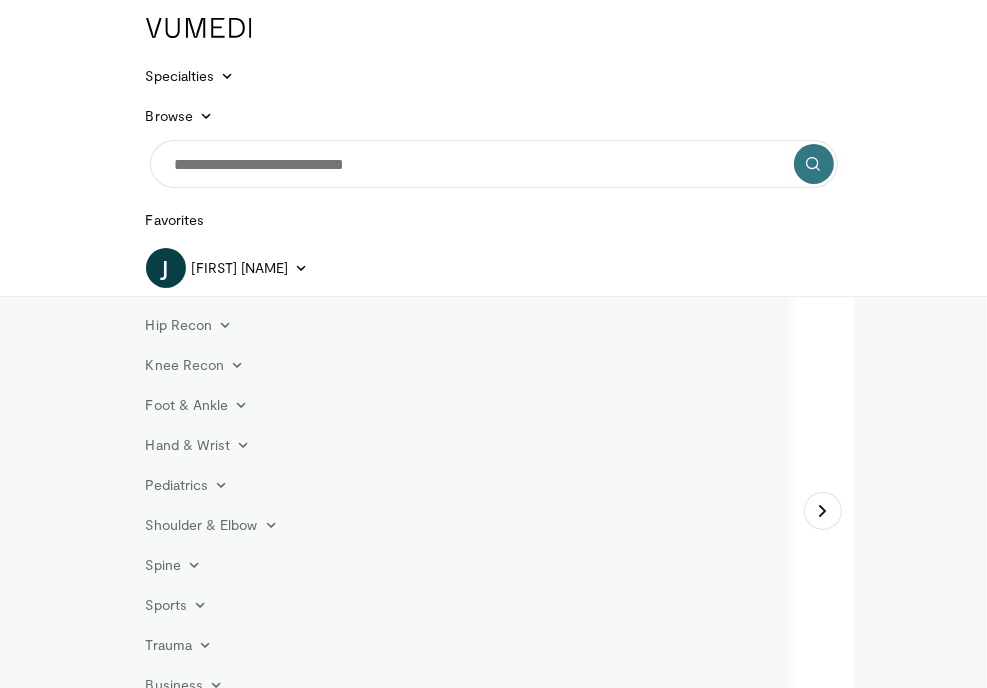 click at bounding box center [45, 1236] 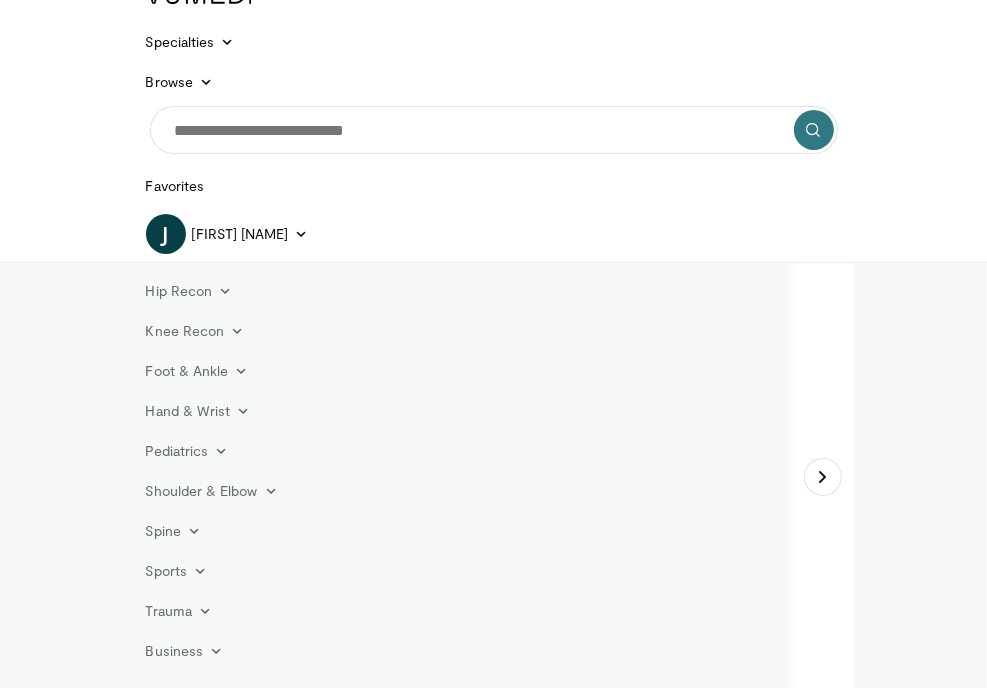 scroll, scrollTop: 0, scrollLeft: 0, axis: both 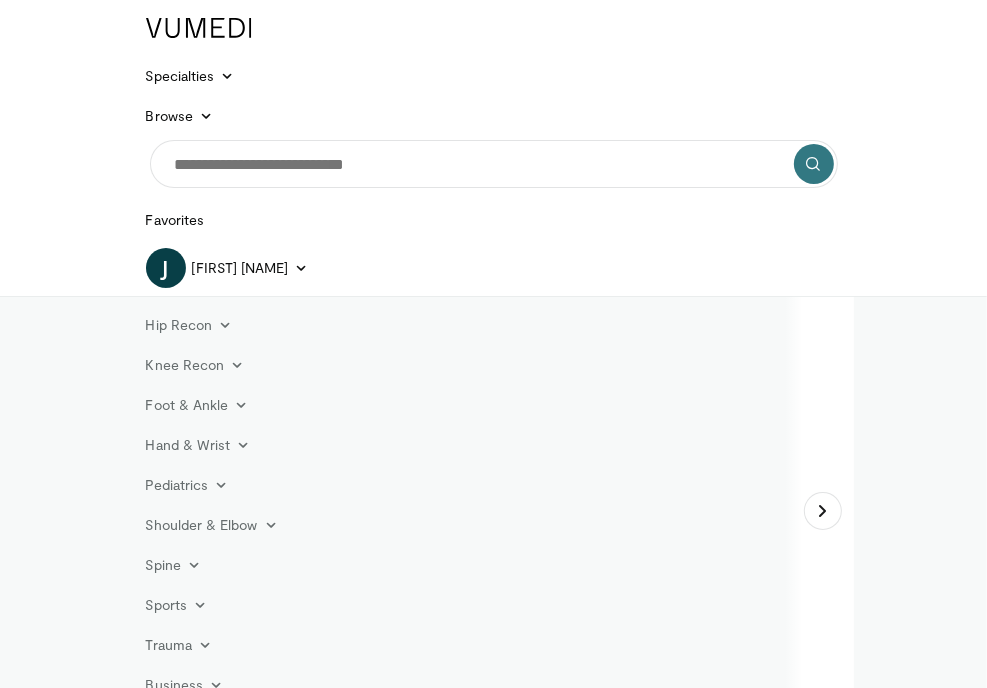 click at bounding box center (45, 1236) 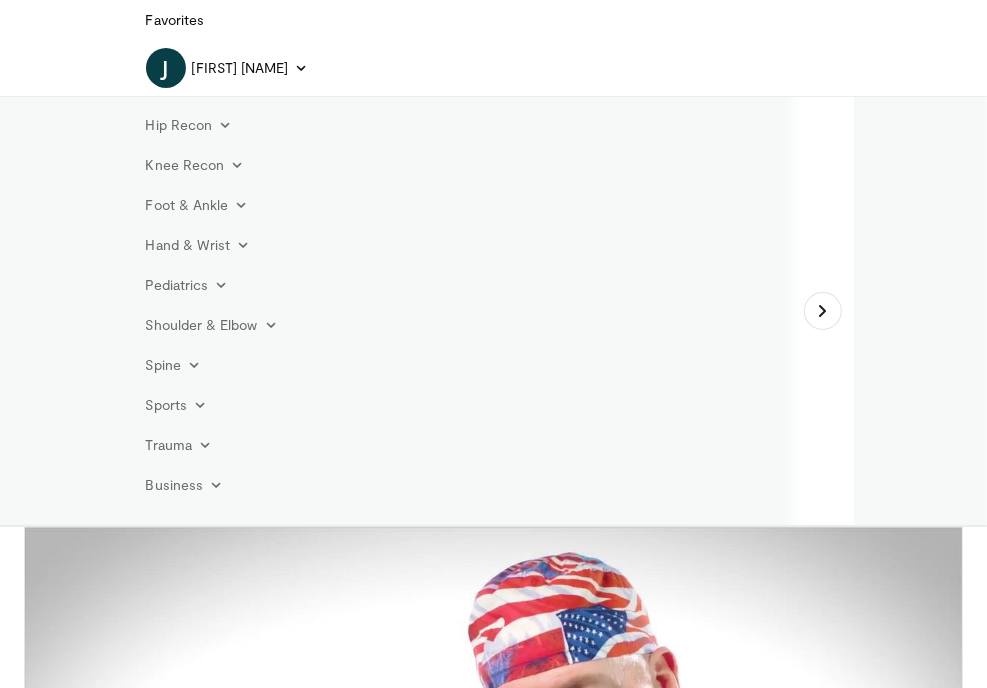 scroll, scrollTop: 0, scrollLeft: 0, axis: both 